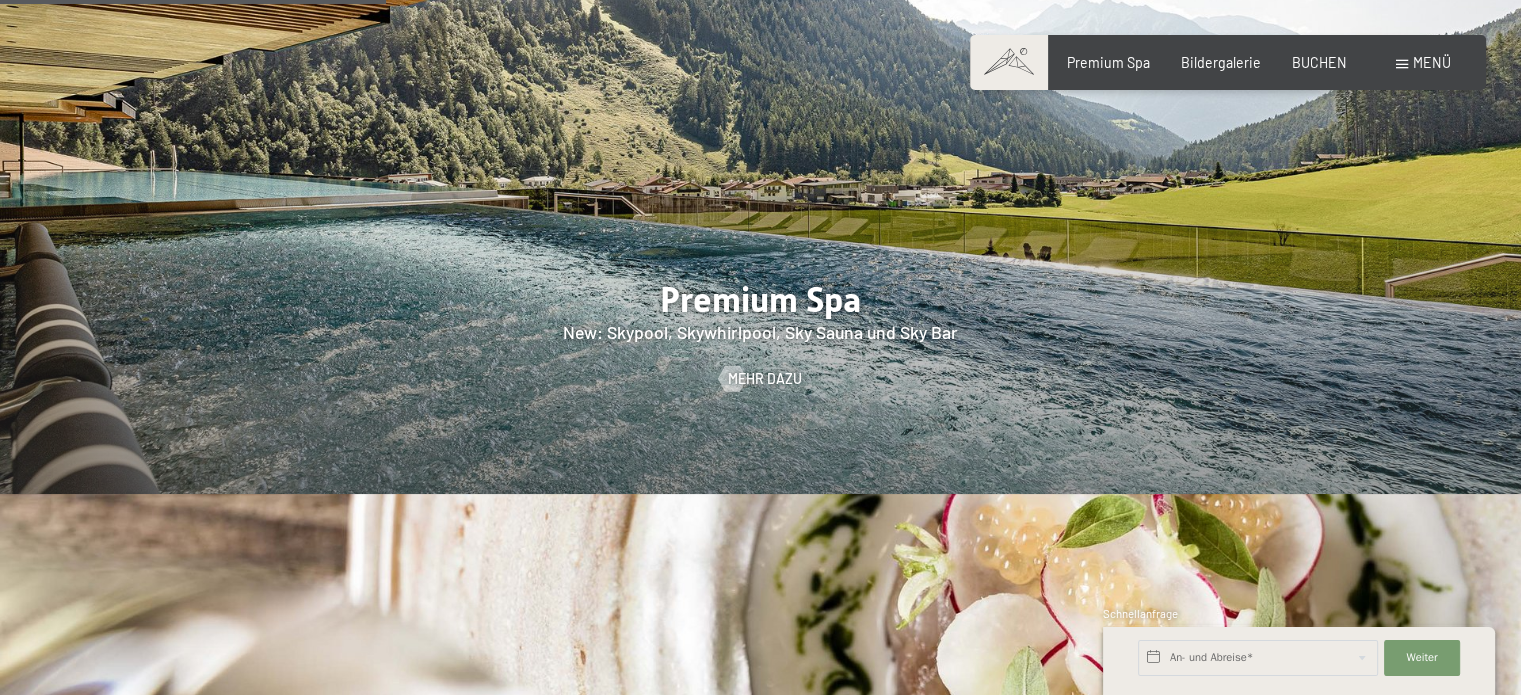 scroll, scrollTop: 2400, scrollLeft: 0, axis: vertical 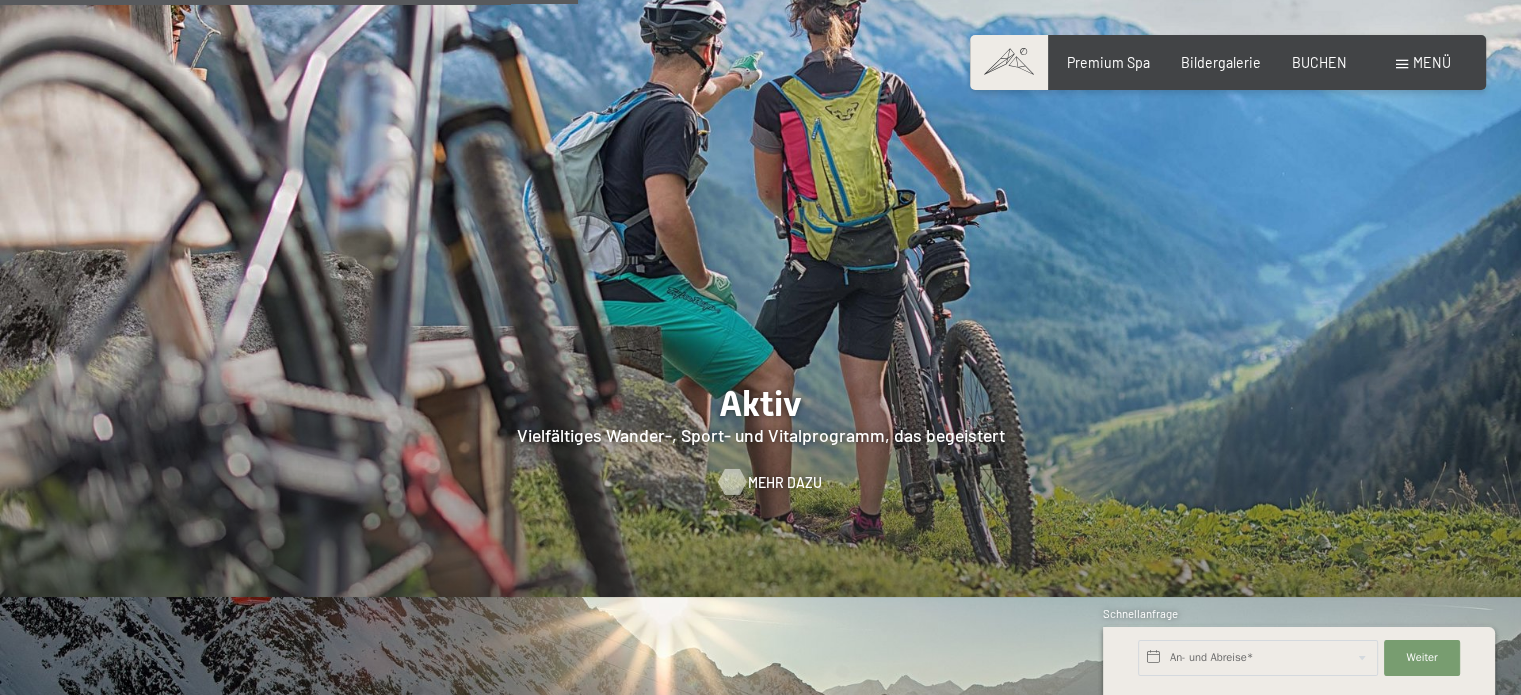 click on "Mehr dazu" at bounding box center (785, 482) 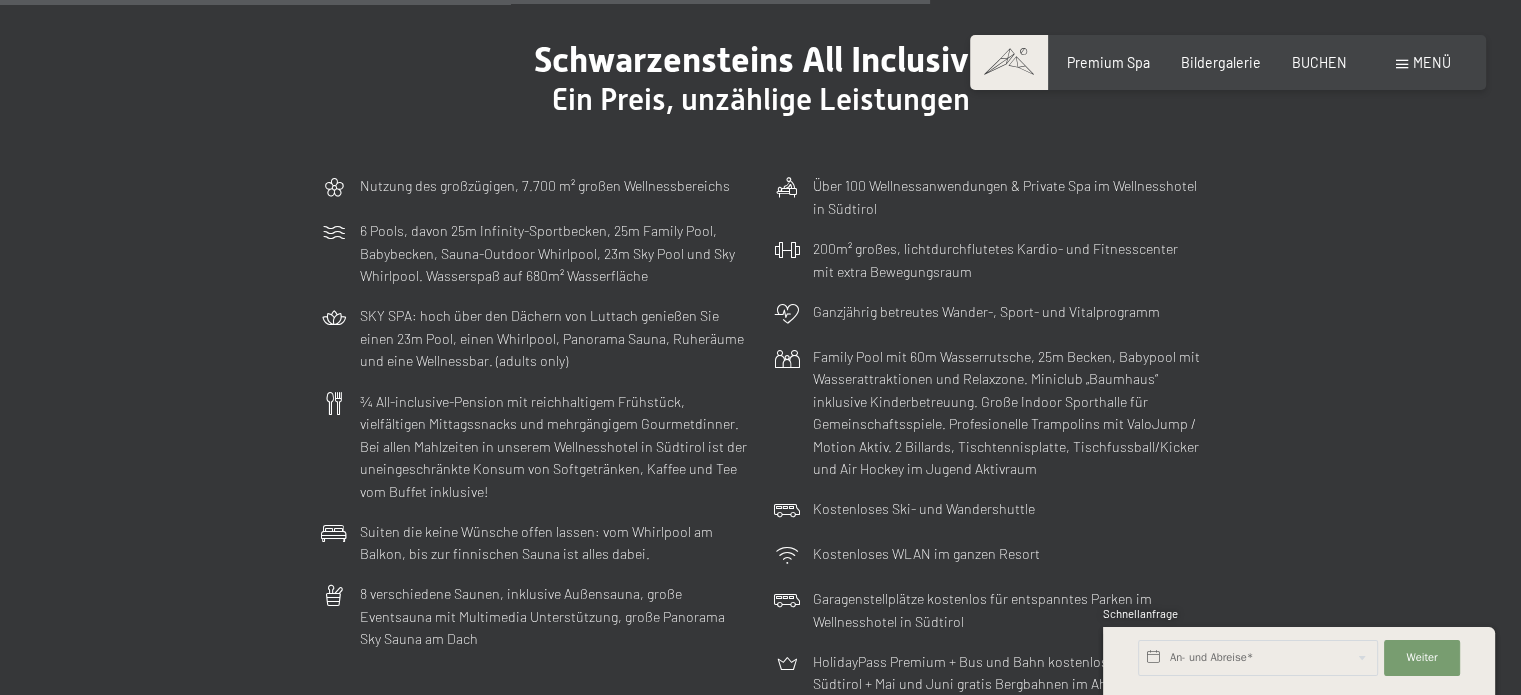 scroll, scrollTop: 5197, scrollLeft: 0, axis: vertical 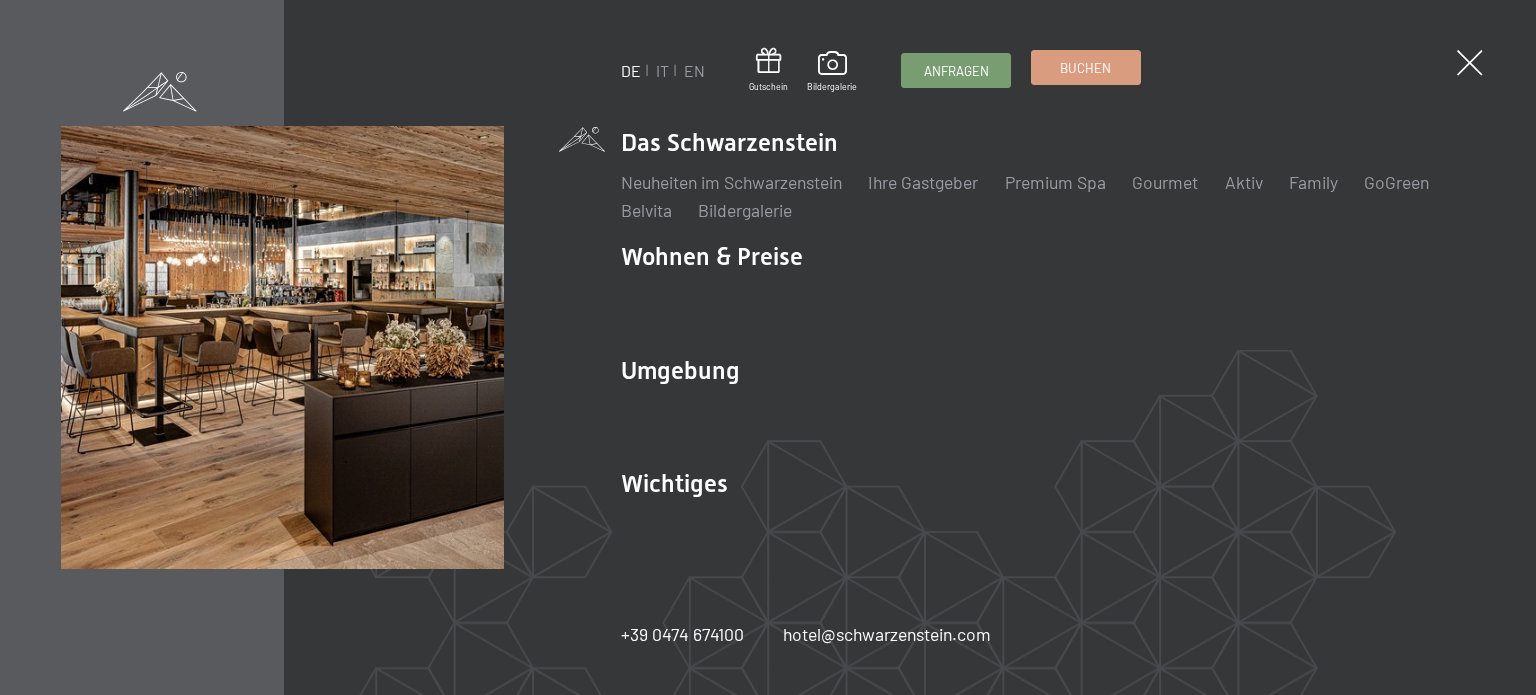 click on "Buchen" at bounding box center (1086, 67) 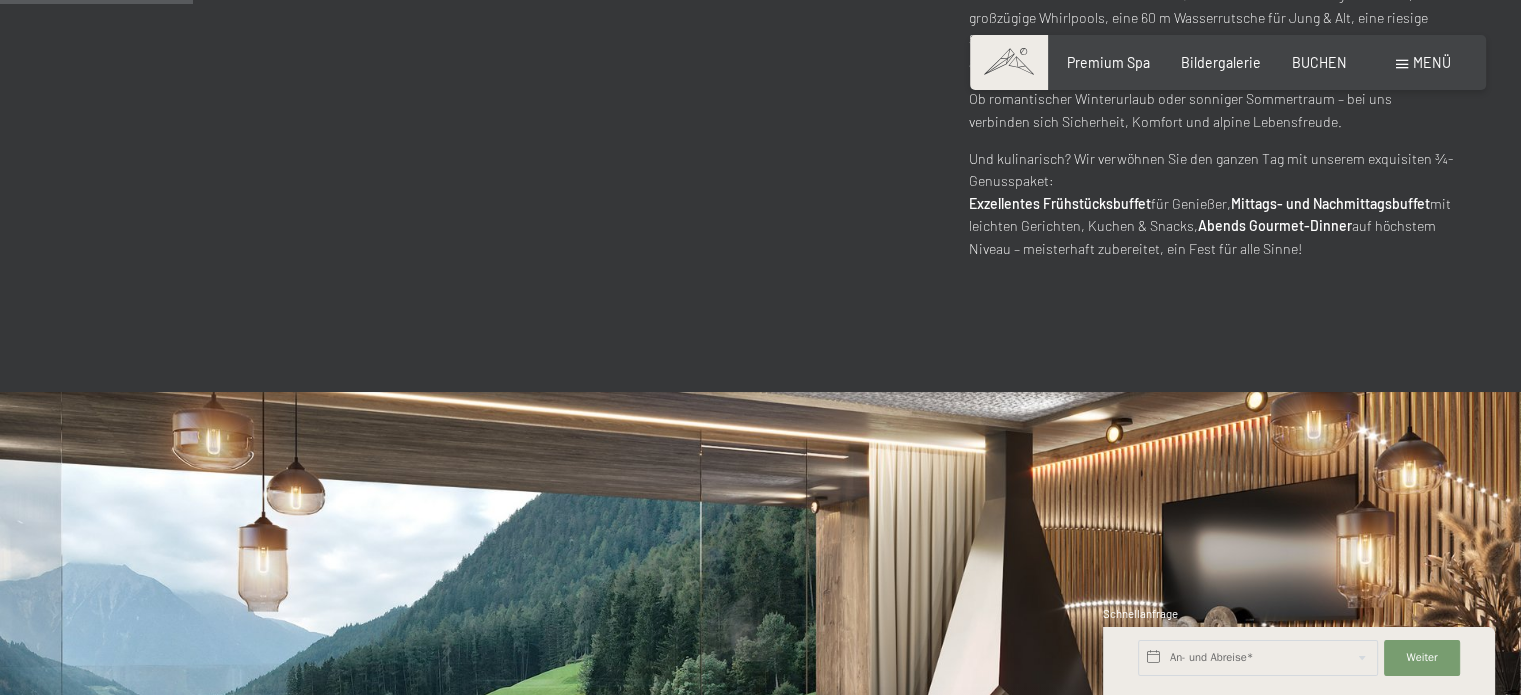 scroll, scrollTop: 1200, scrollLeft: 0, axis: vertical 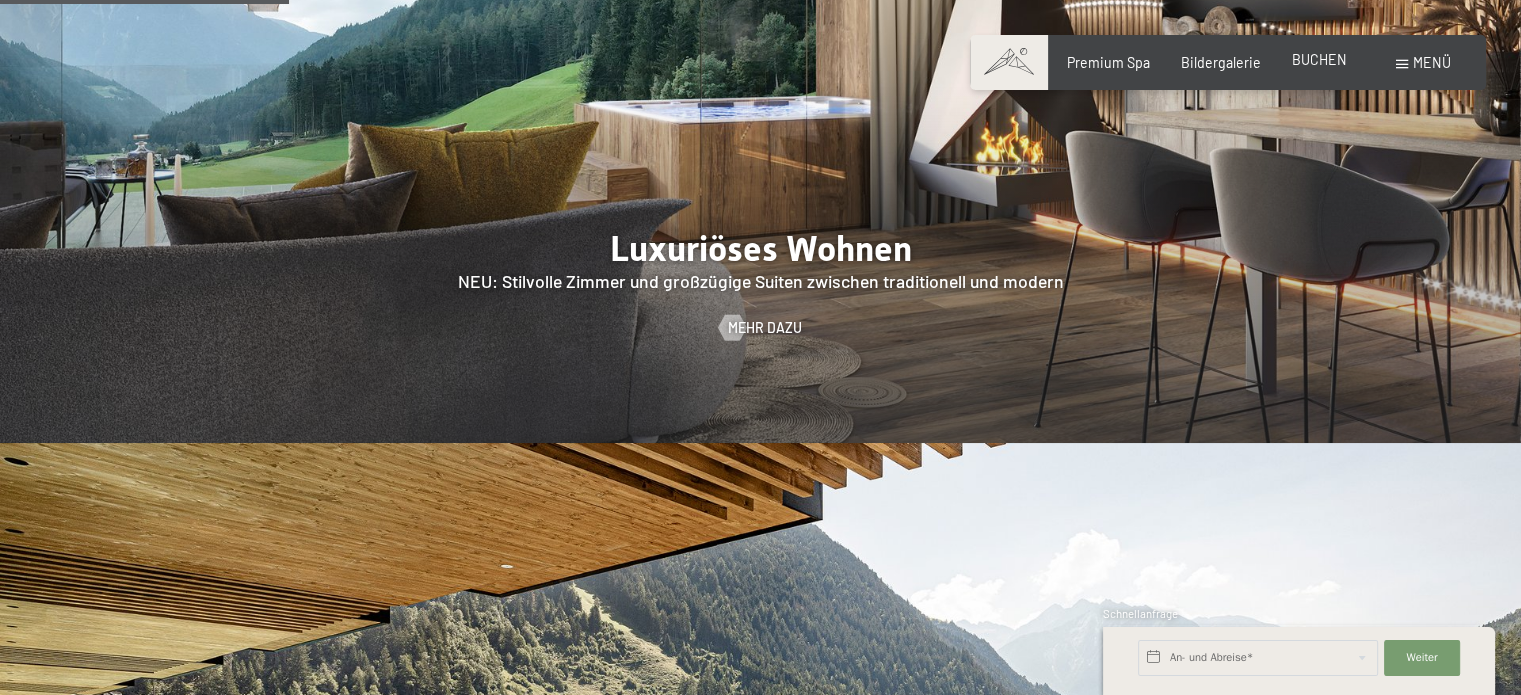click on "BUCHEN" at bounding box center (1319, 59) 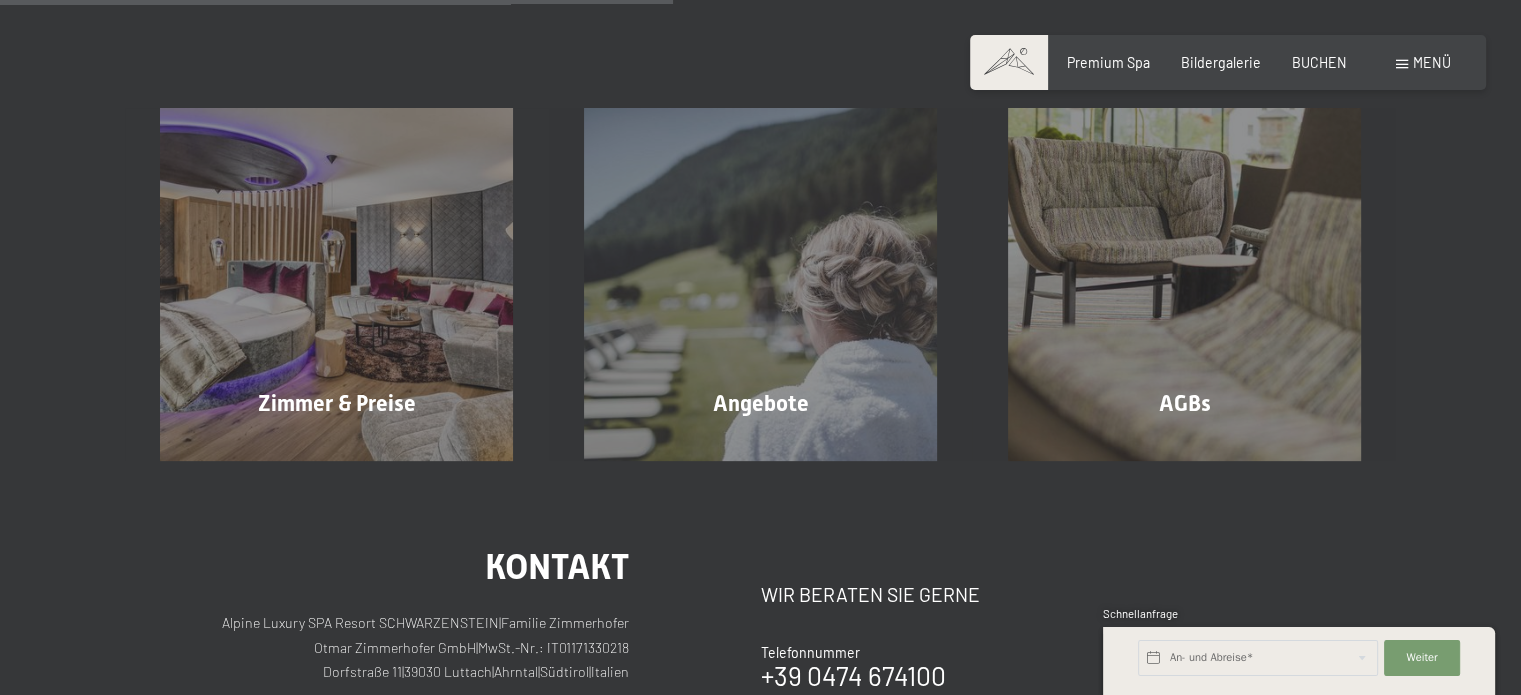 scroll, scrollTop: 400, scrollLeft: 0, axis: vertical 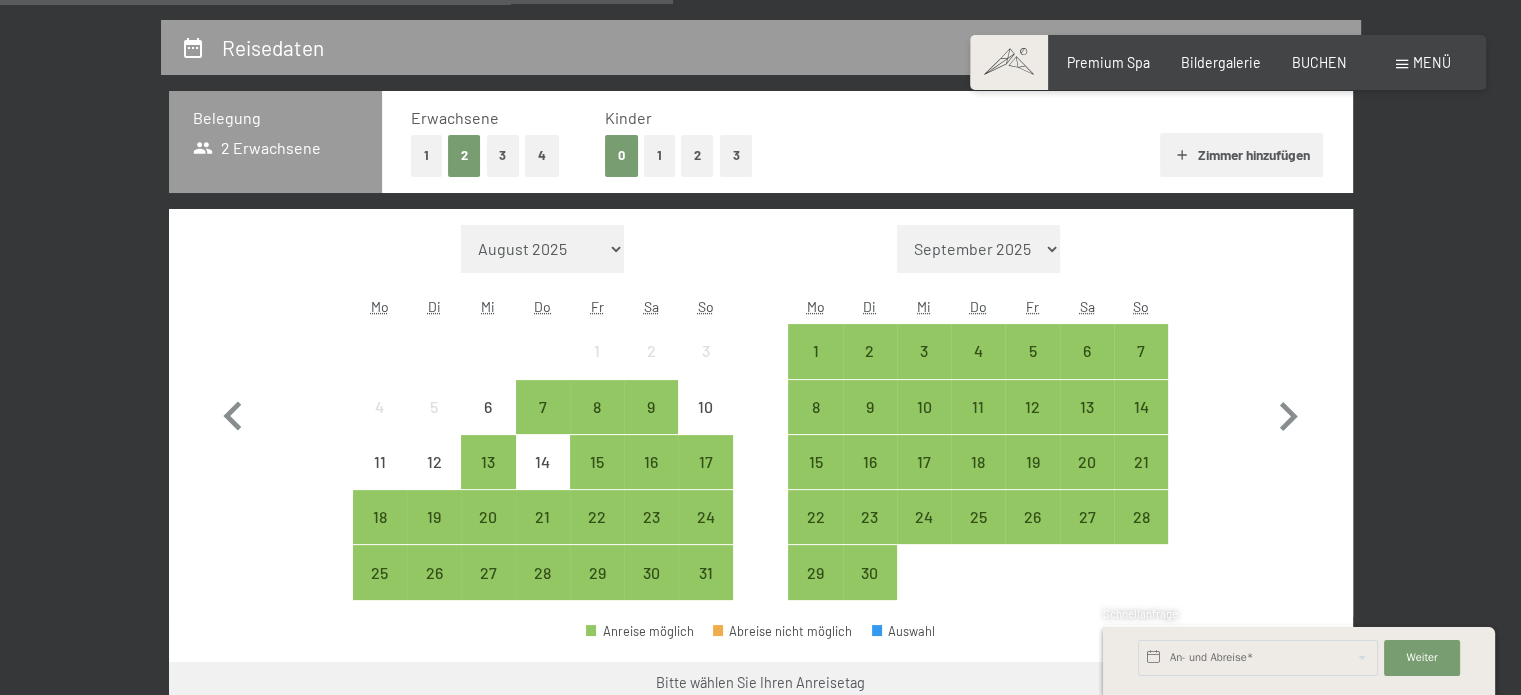 click on "[MONTH] [YEAR] [MONTH] [YEAR] [MONTH] [YEAR] [MONTH] [YEAR] [MONTH] [YEAR] [MONTH] [YEAR] [MONTH] [YEAR] [MONTH] [YEAR] [MONTH] [YEAR] [MONTH] [YEAR] [MONTH] [YEAR] [MONTH] [YEAR] [MONTH] [YEAR] [MONTH] [YEAR] [MONTH] [YEAR] [MONTH] [YEAR] [MONTH] [YEAR] [MONTH] [YEAR] [MONTH] [YEAR] [MONTH] [YEAR] [MONTH] [YEAR] [MONTH] [YEAR] [MONTH] [YEAR] [MONTH] [YEAR] [MONTH] [YEAR] [MONTH] [YEAR] [MONTH] [YEAR] [MONTH] [YEAR] [MONTH] [YEAR]" at bounding box center (978, 249) 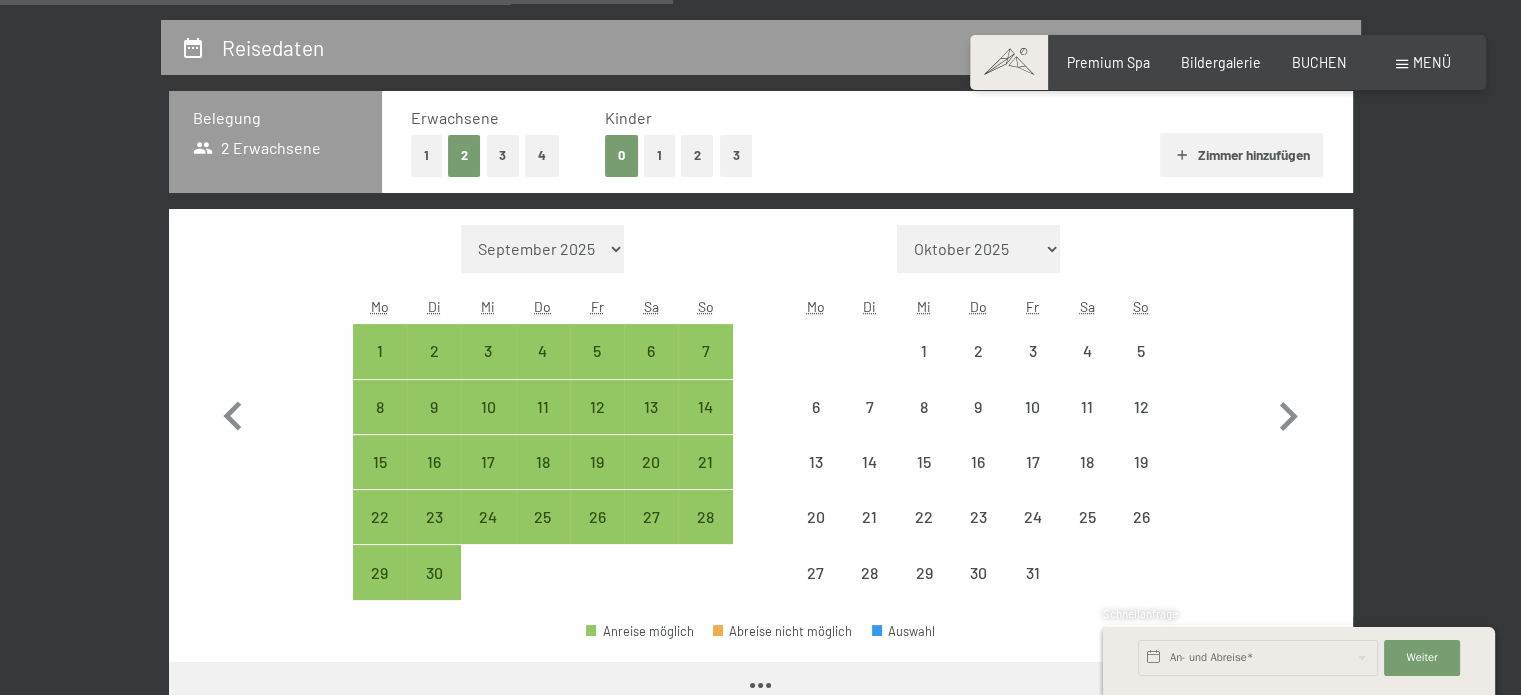 select on "2025-09-01" 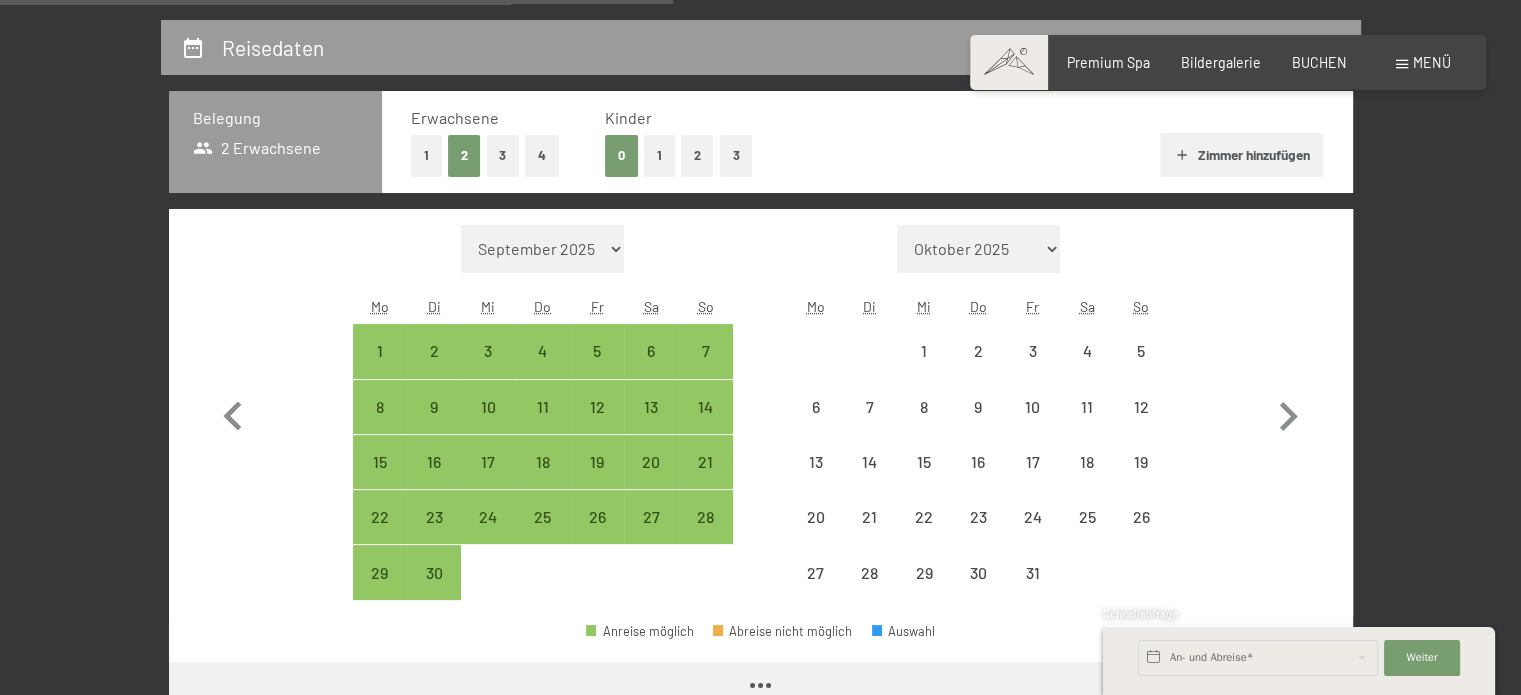 select on "2025-10-01" 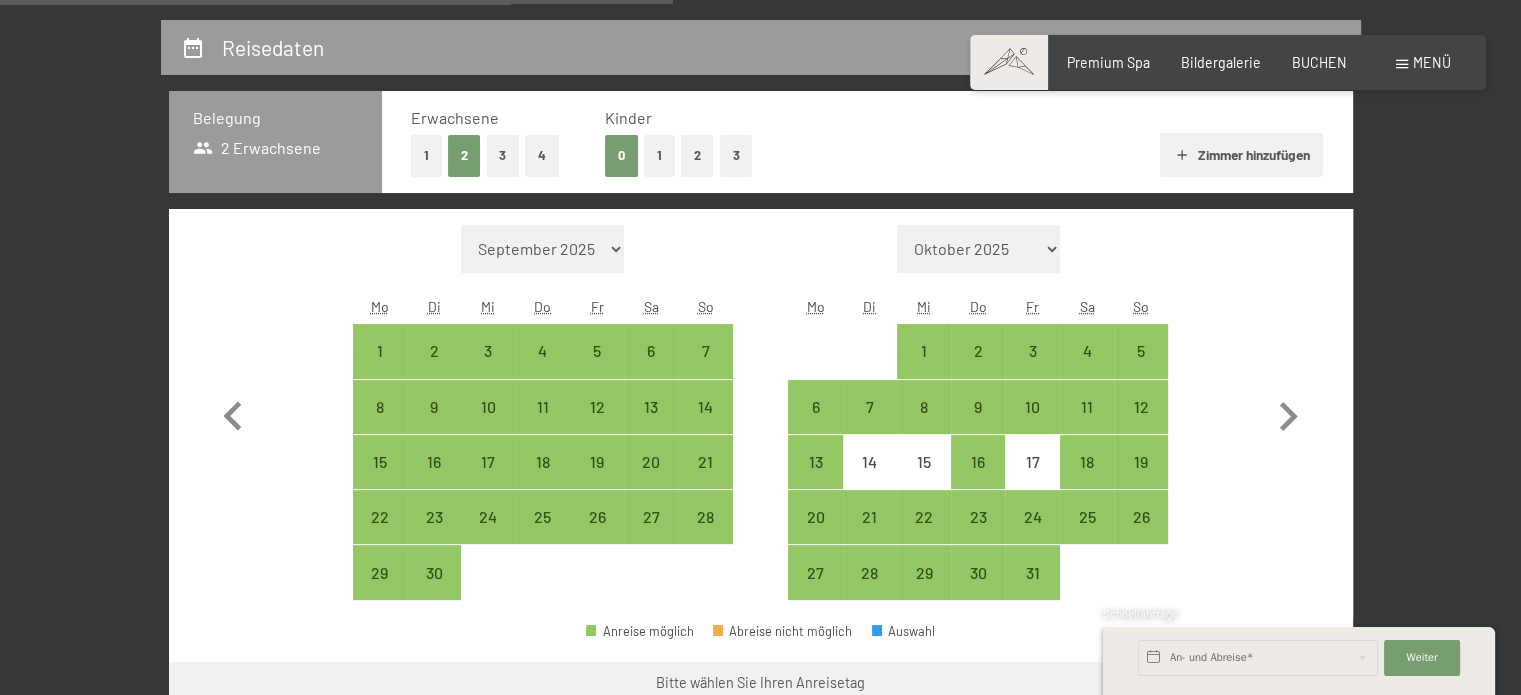 click on "[MONTH] [YEAR] [MONTH] [YEAR] [MONTH] [YEAR] [MONTH] [YEAR] [MONTH] [YEAR] [MONTH] [YEAR] [MONTH] [YEAR] [MONTH] [YEAR] [MONTH] [YEAR] [MONTH] [YEAR] [MONTH] [YEAR] [MONTH] [YEAR] [MONTH] [YEAR] [MONTH] [YEAR] [MONTH] [YEAR] [MONTH] [YEAR] [MONTH] [YEAR] [MONTH] [YEAR] [MONTH] [YEAR] [MONTH] [YEAR] [MONTH] [YEAR] [MONTH] [YEAR] [MONTH] [YEAR] [MONTH] [YEAR] [MONTH] [YEAR] [MONTH] [YEAR] [MONTH] [YEAR] [MONTH] [YEAR] [MONTH] [YEAR]" at bounding box center (978, 249) 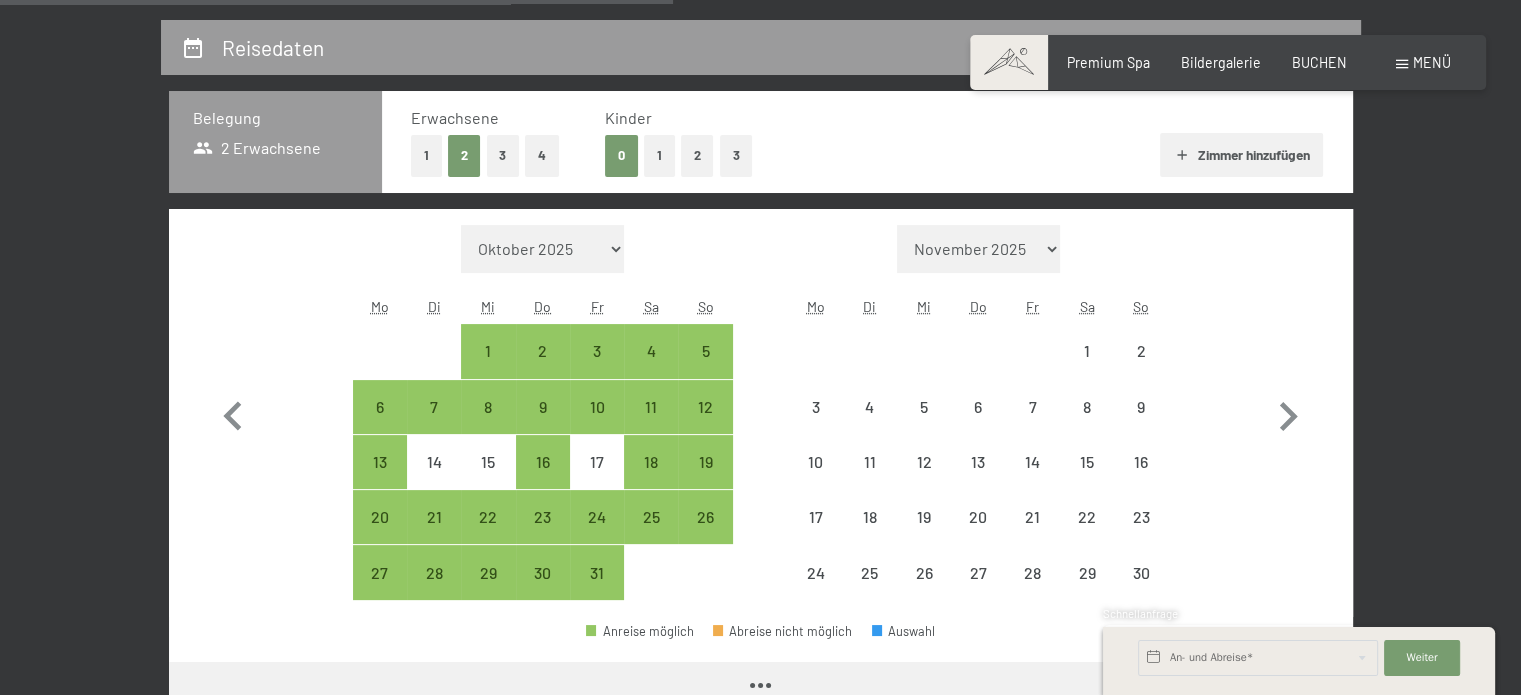 select on "2025-10-01" 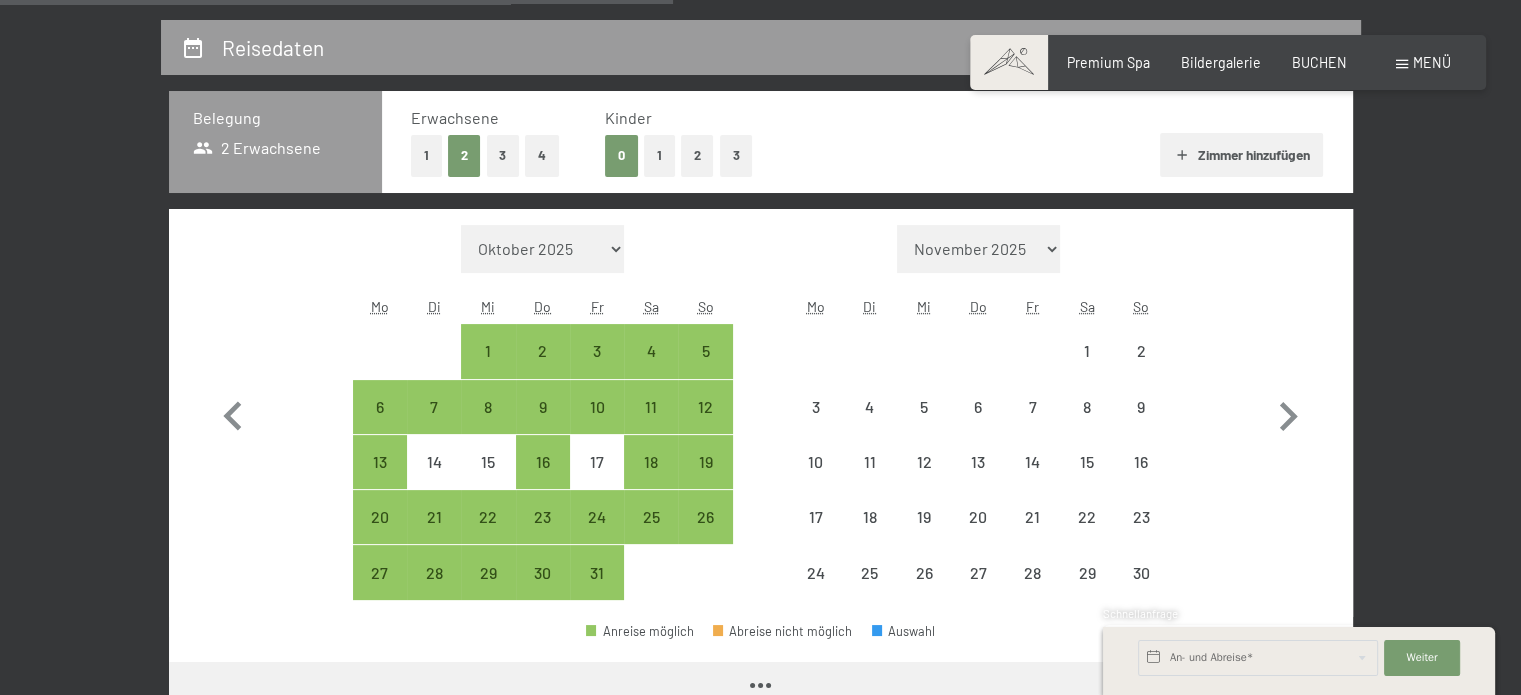 select on "2025-11-01" 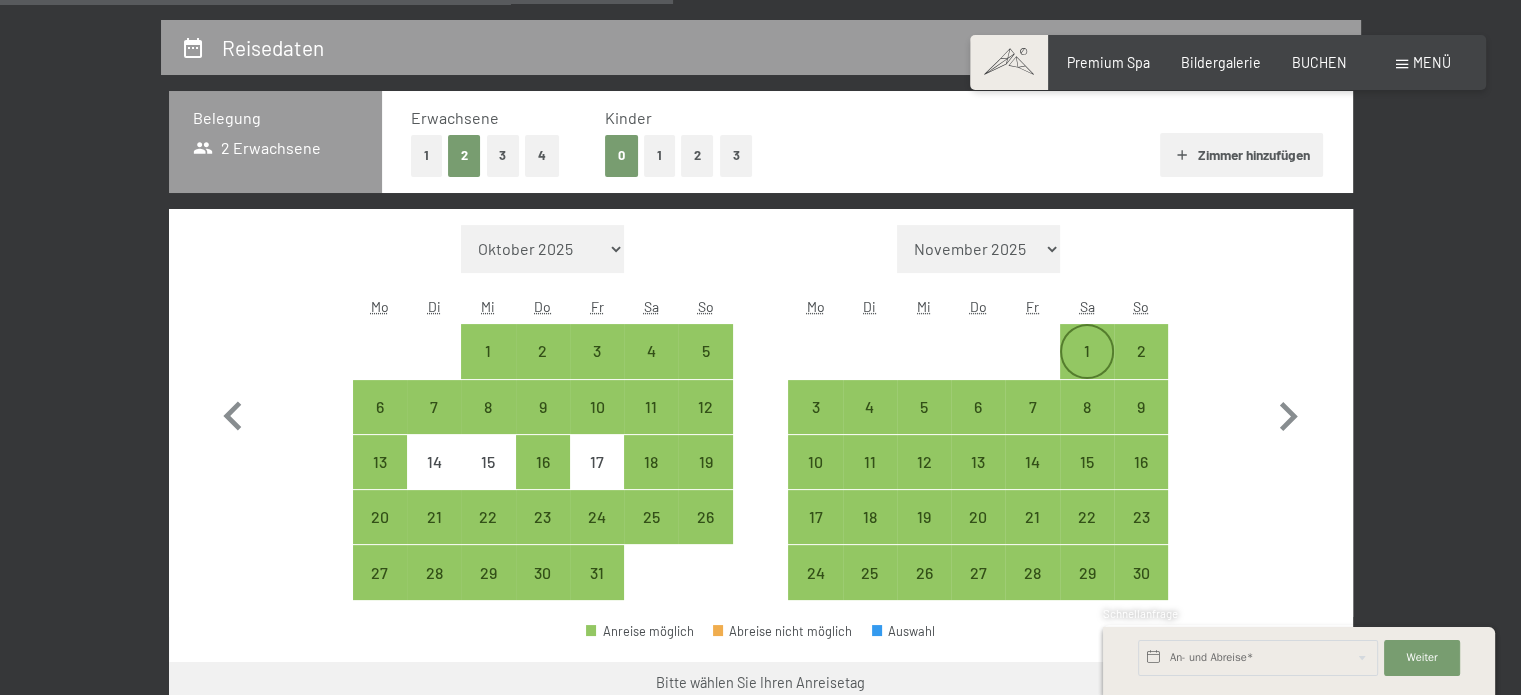 click on "1" at bounding box center [1087, 351] 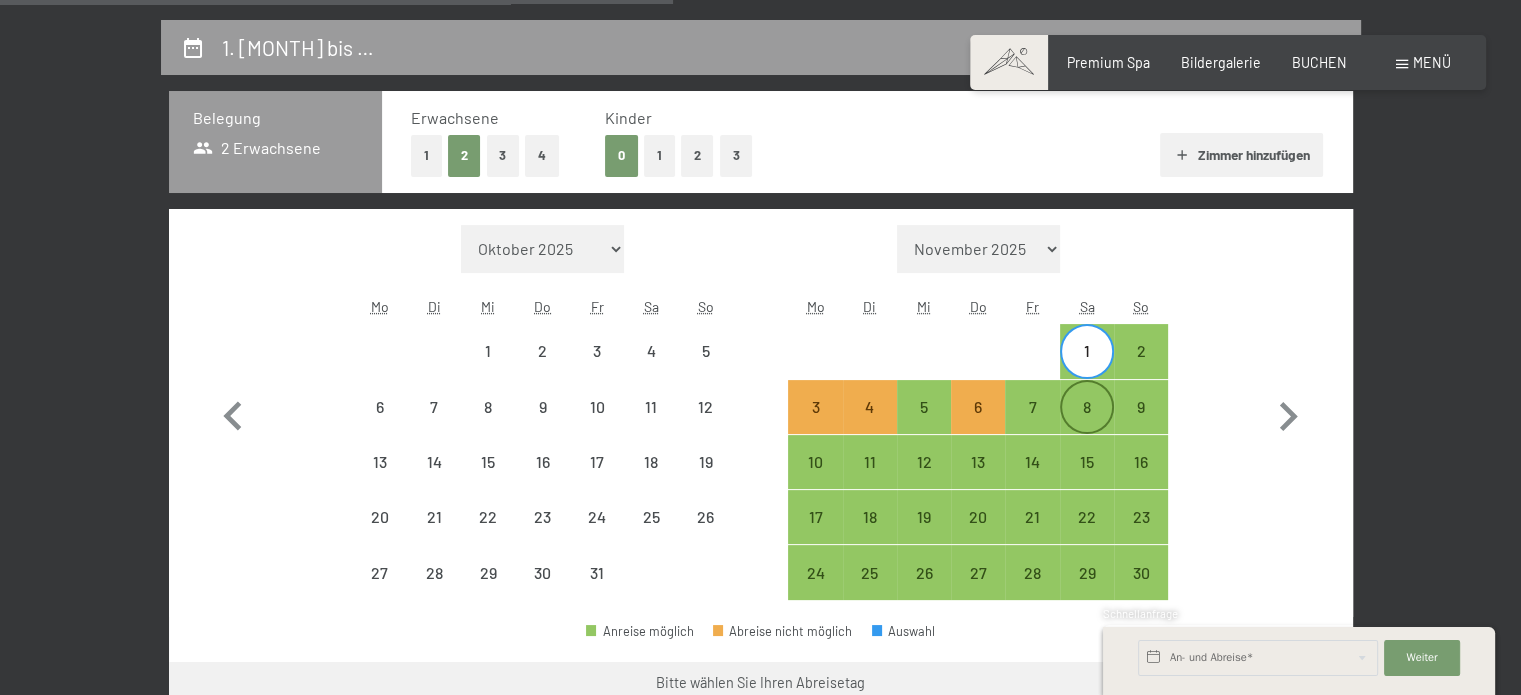 click on "8" at bounding box center [1087, 424] 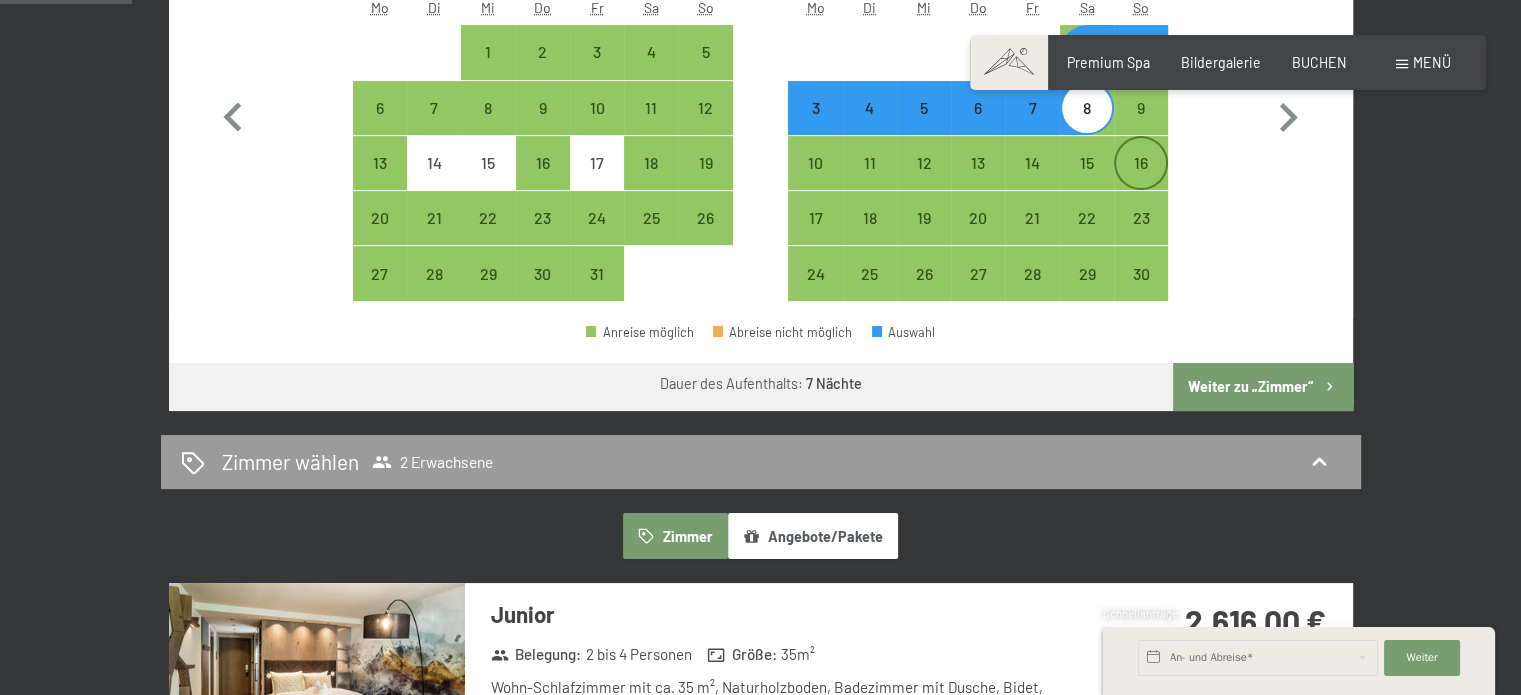 scroll, scrollTop: 700, scrollLeft: 0, axis: vertical 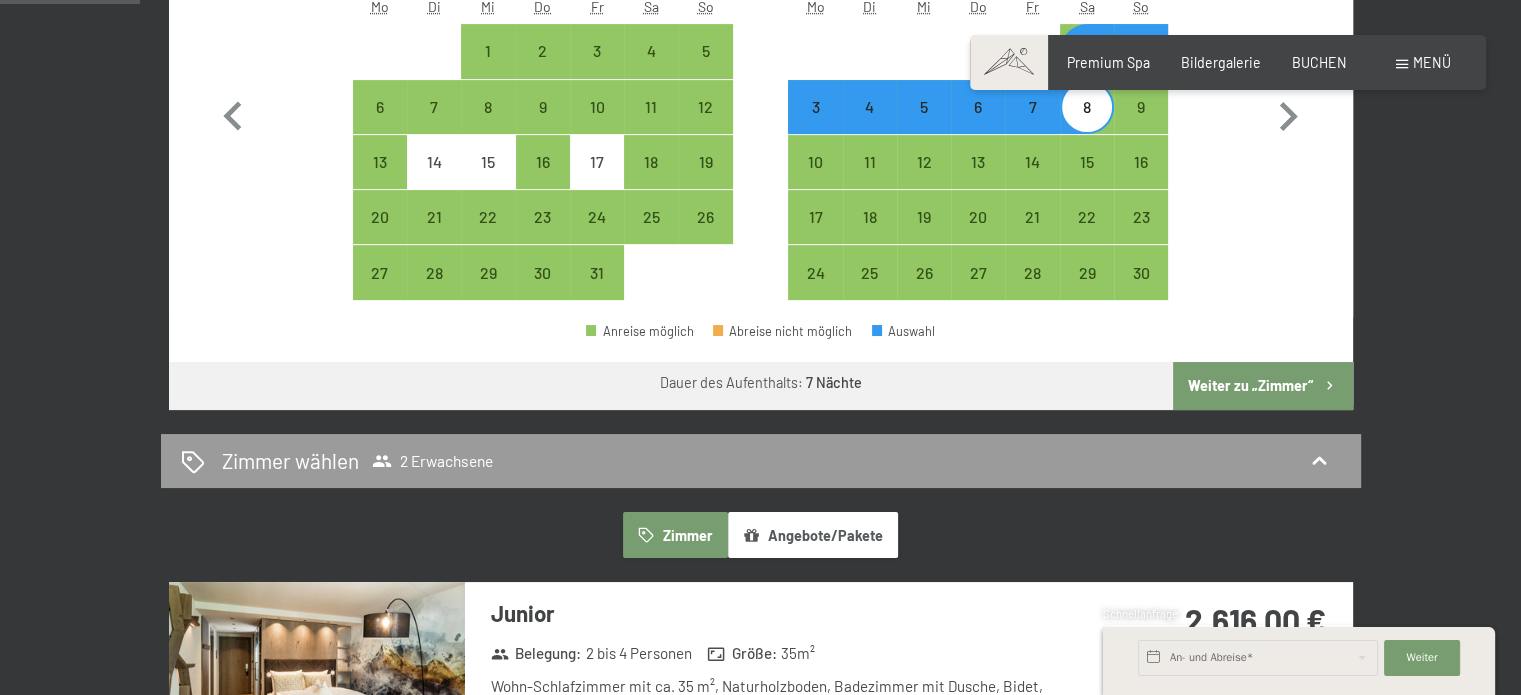 click on "Weiter zu „Zimmer“" at bounding box center [1262, 386] 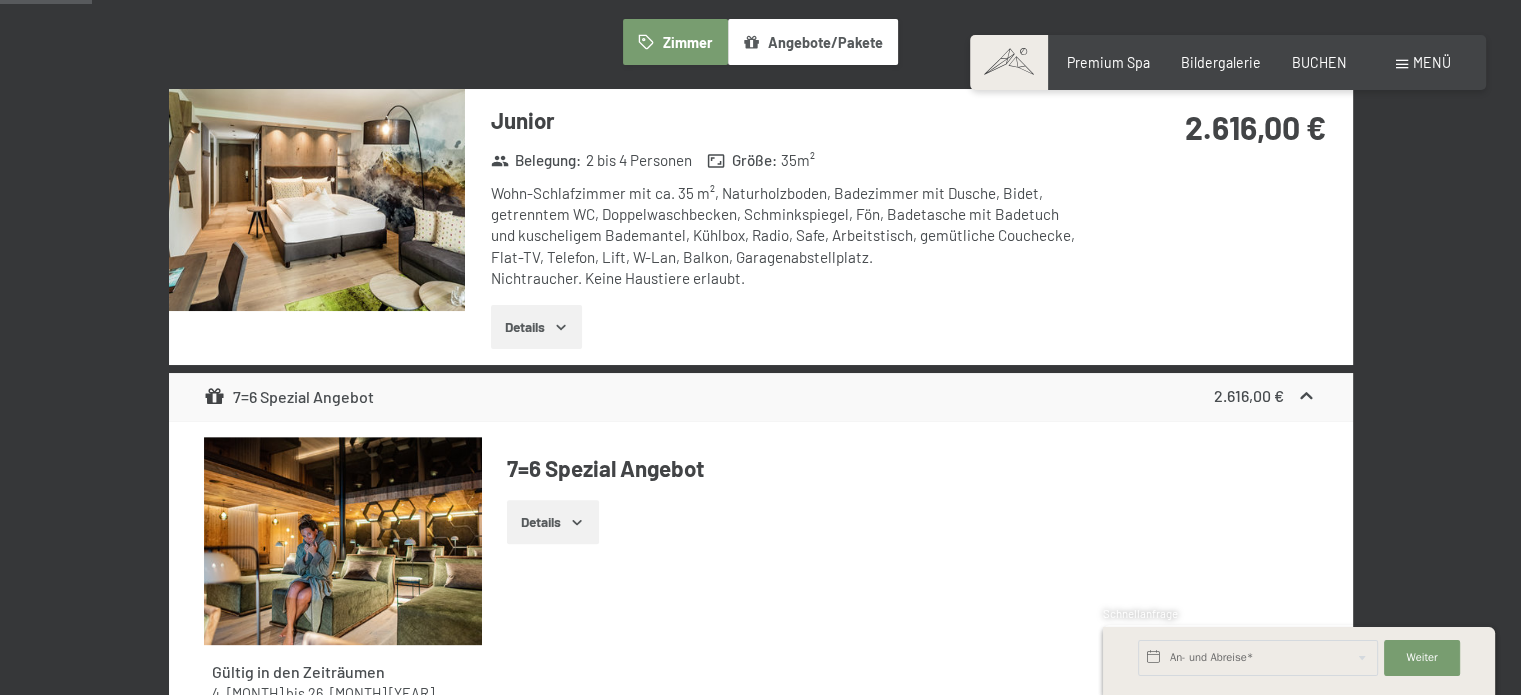 scroll, scrollTop: 820, scrollLeft: 0, axis: vertical 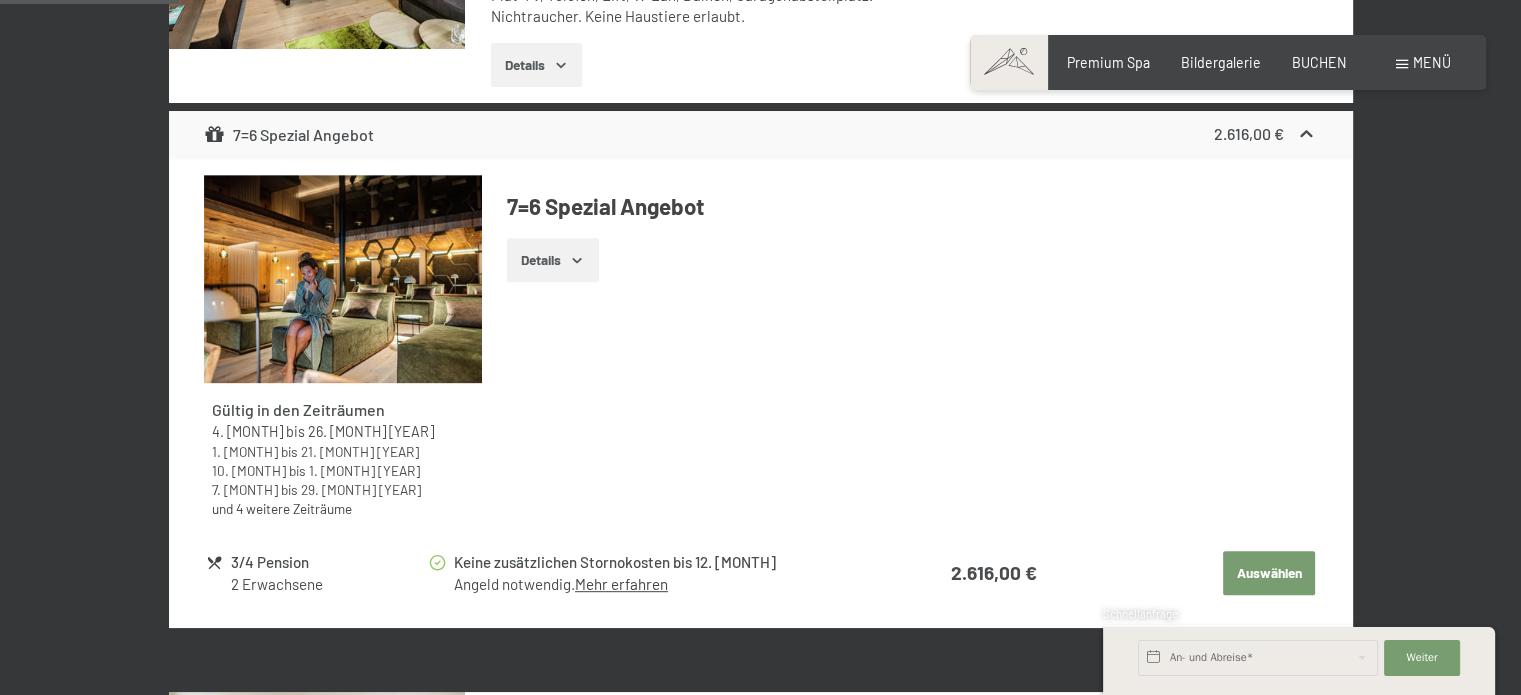 click 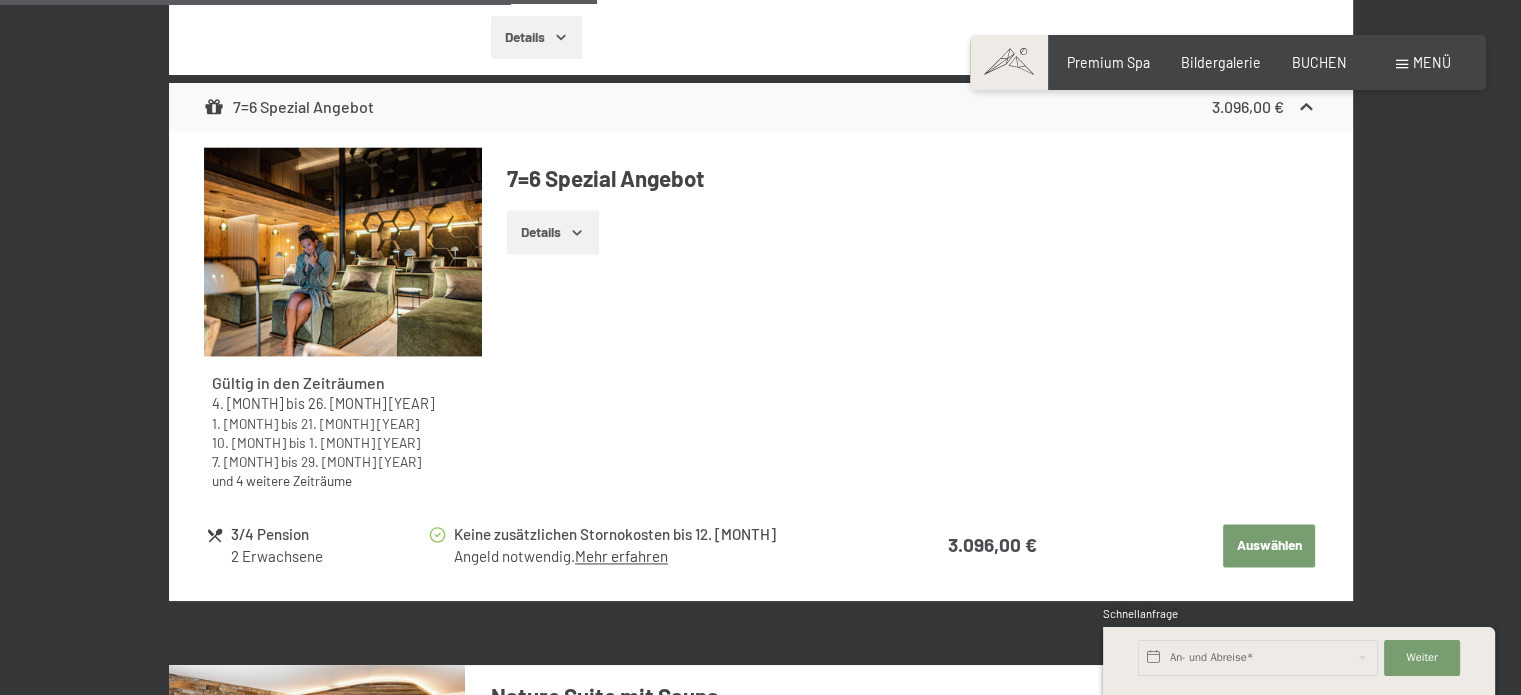 scroll, scrollTop: 2620, scrollLeft: 0, axis: vertical 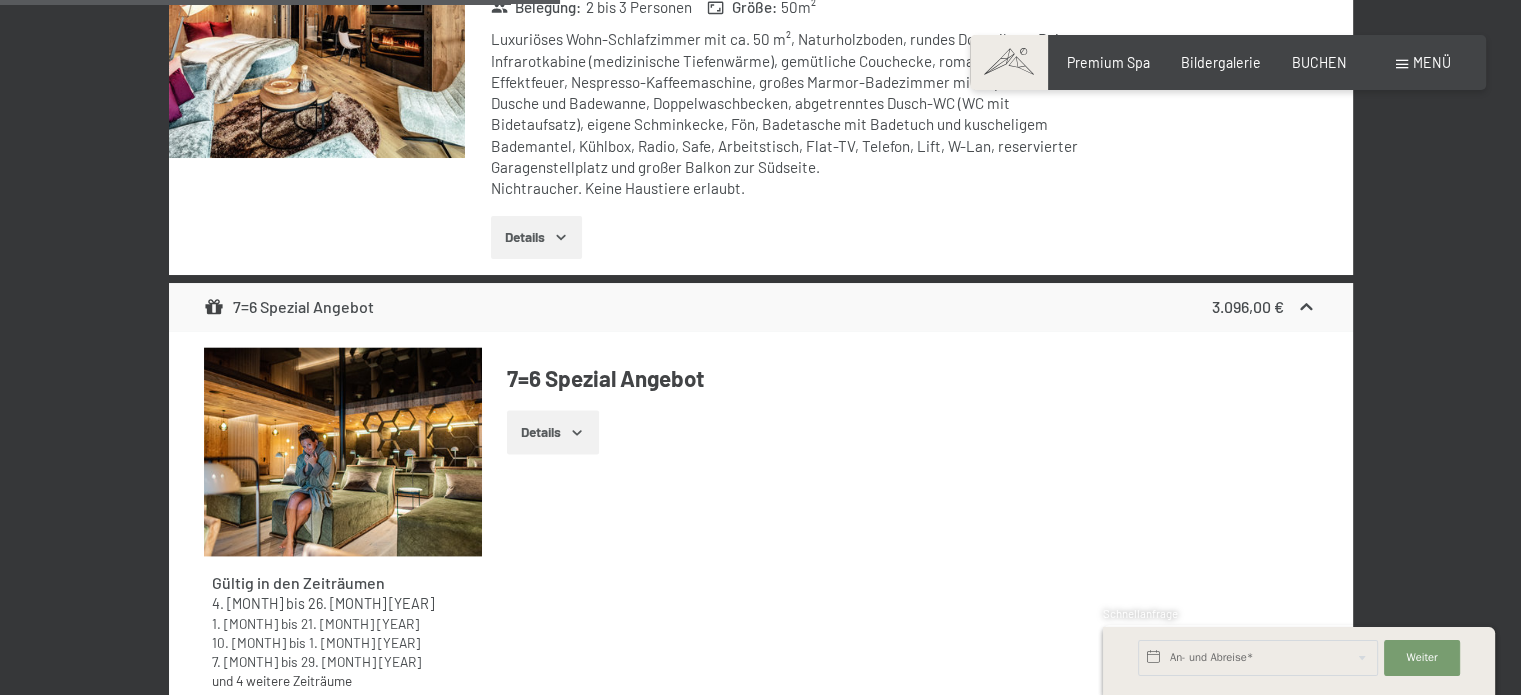 click on "Details" at bounding box center [552, -1540] 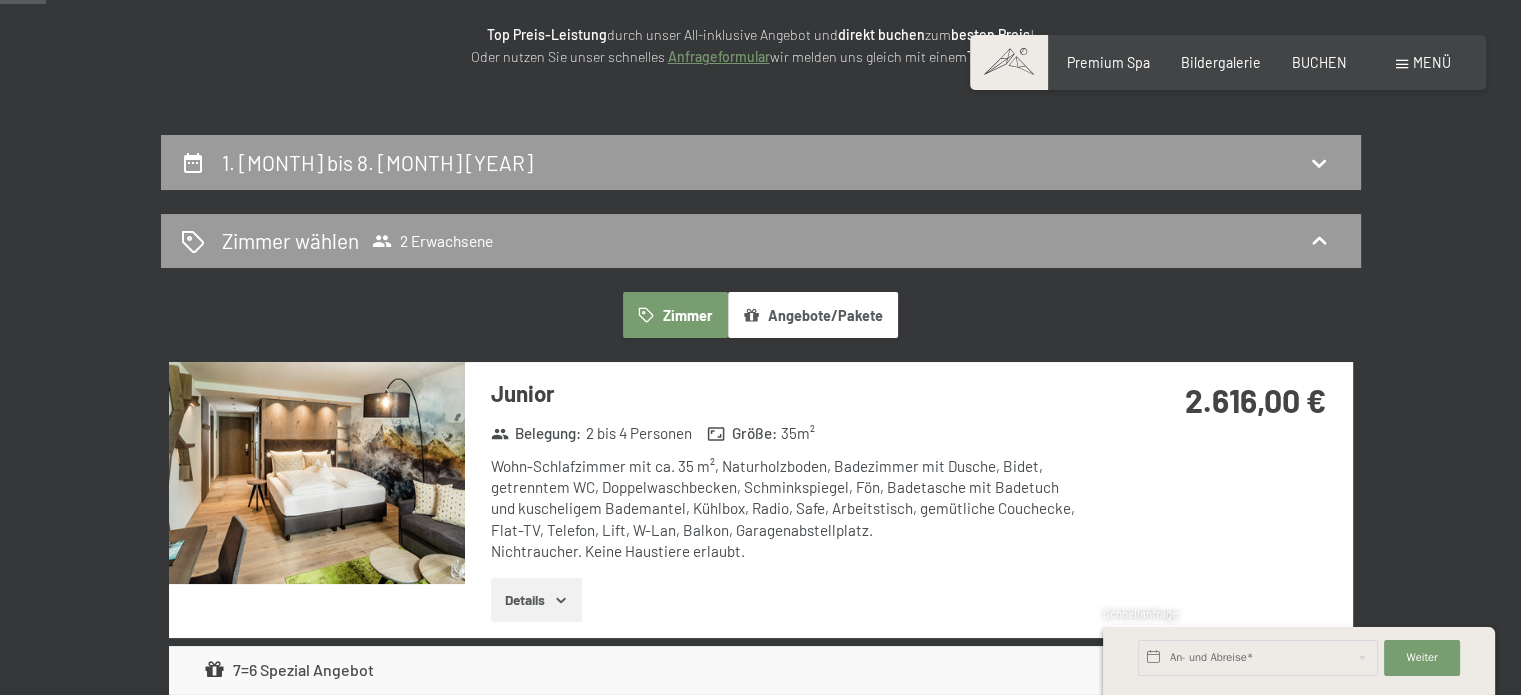 scroll, scrollTop: 320, scrollLeft: 0, axis: vertical 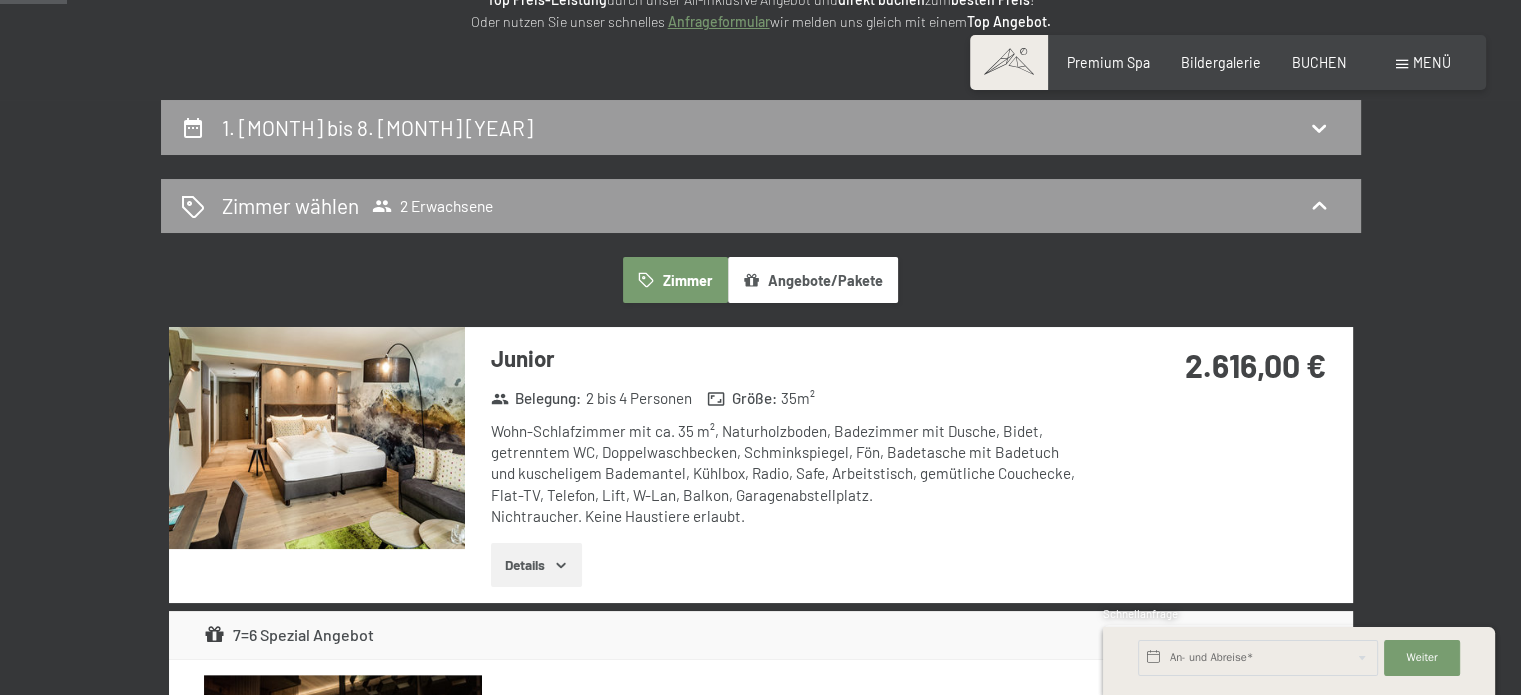 click on "Details" at bounding box center (536, 565) 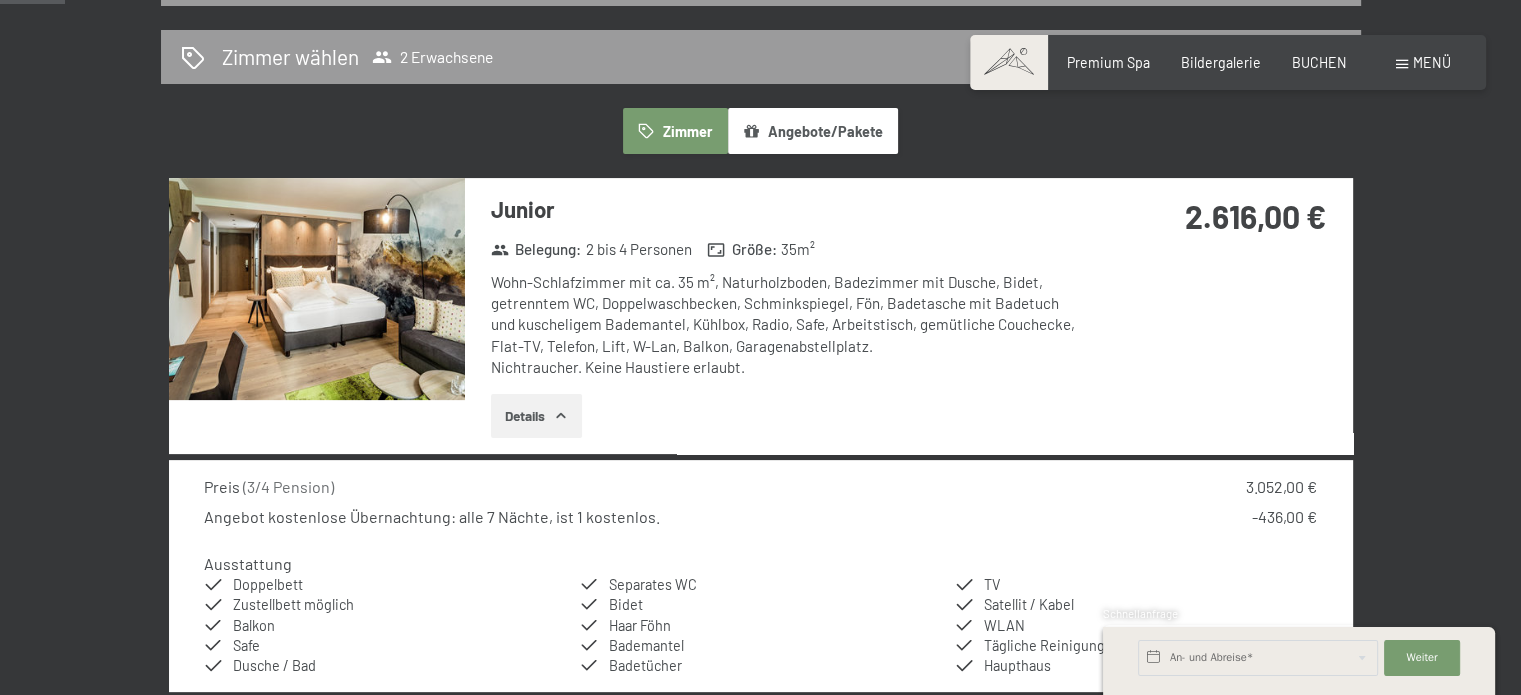 scroll, scrollTop: 320, scrollLeft: 0, axis: vertical 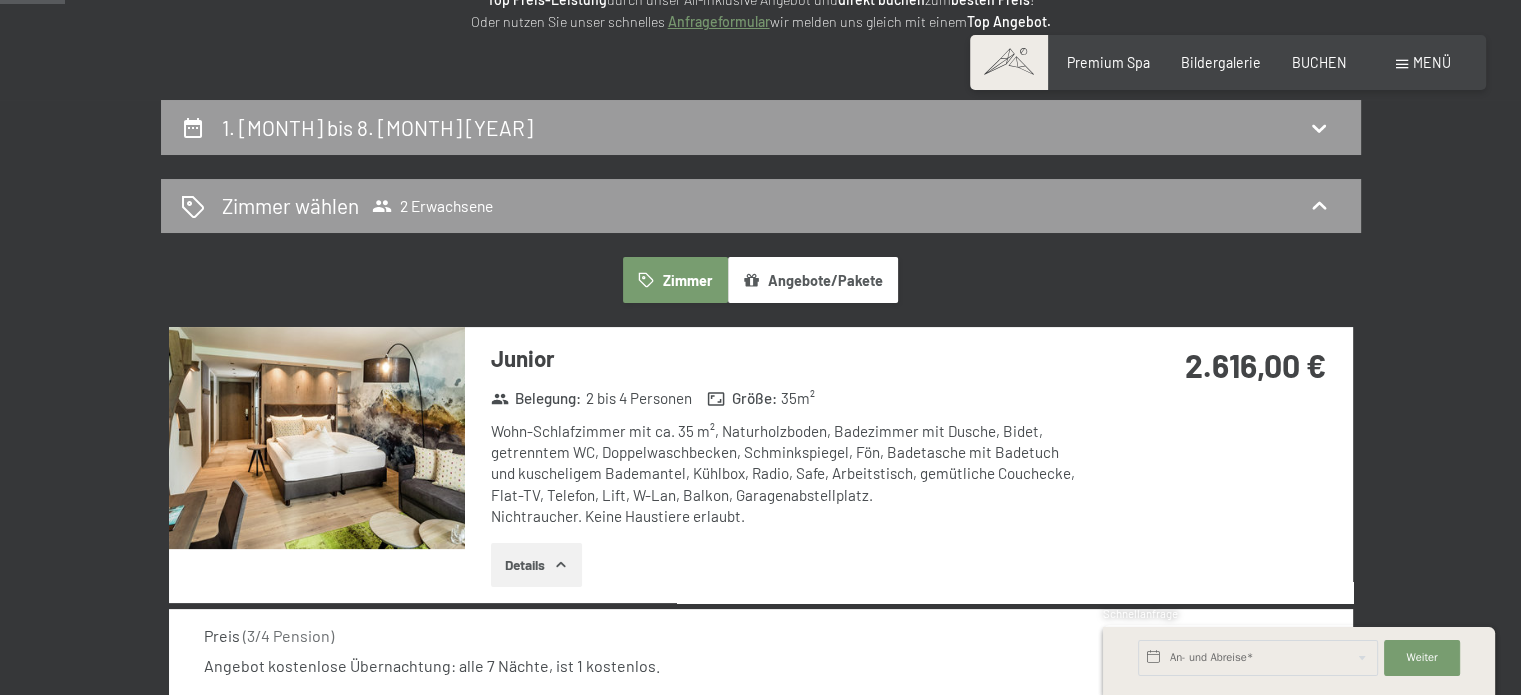 click at bounding box center (317, 438) 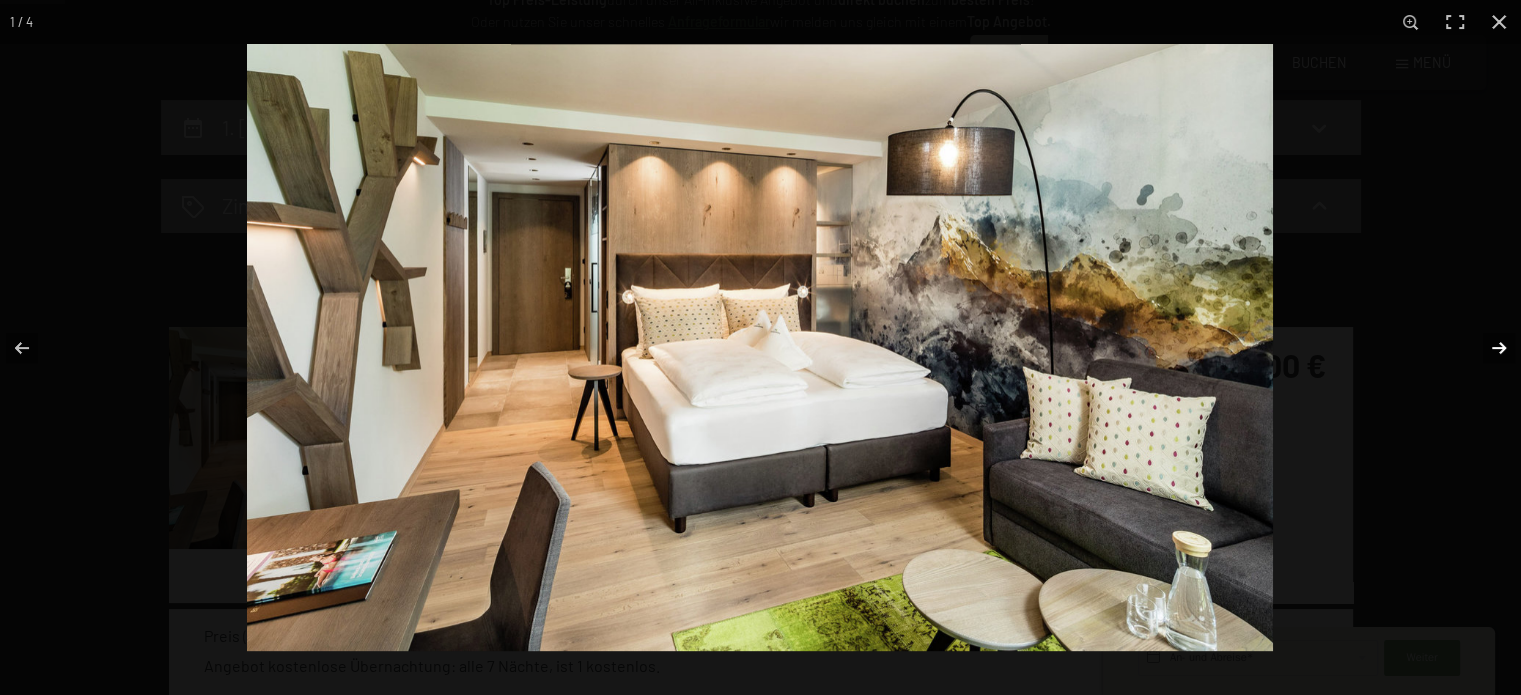 click at bounding box center (1486, 348) 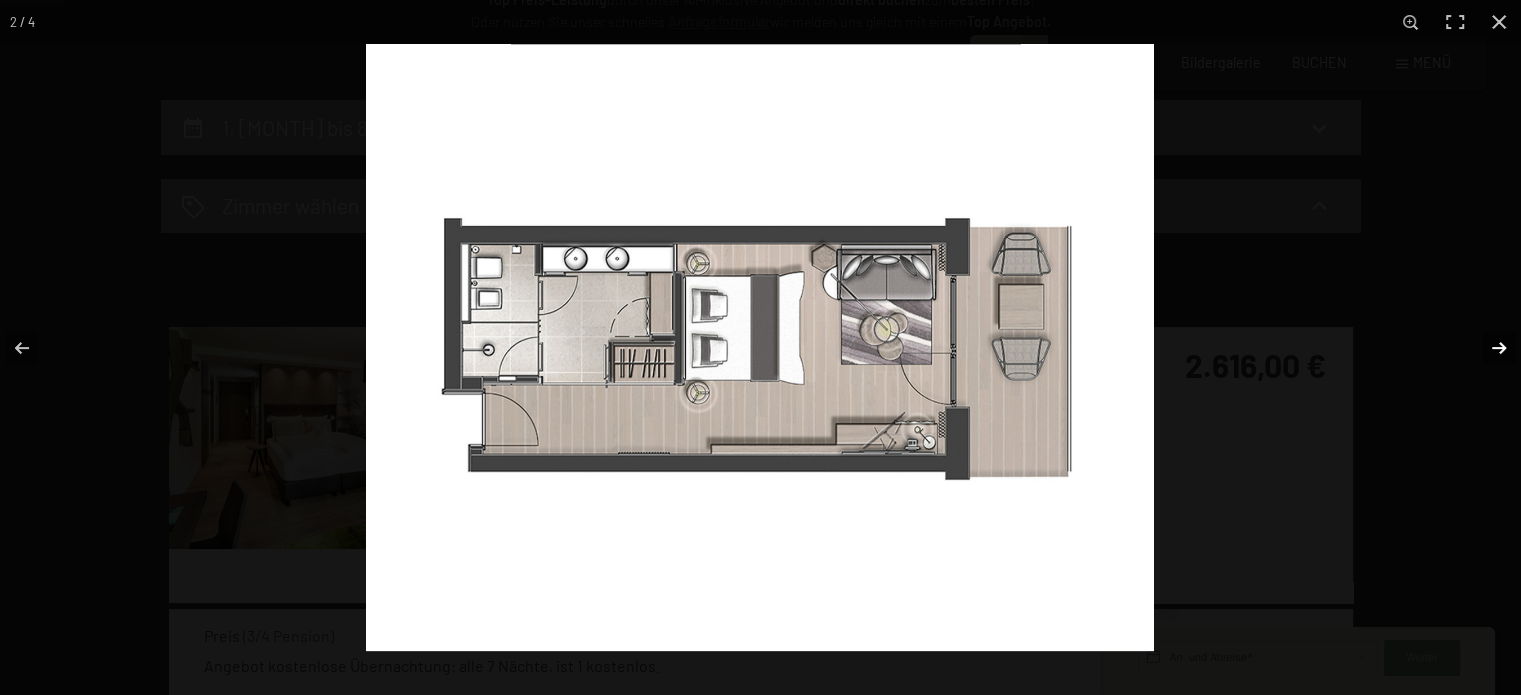 click at bounding box center [1486, 348] 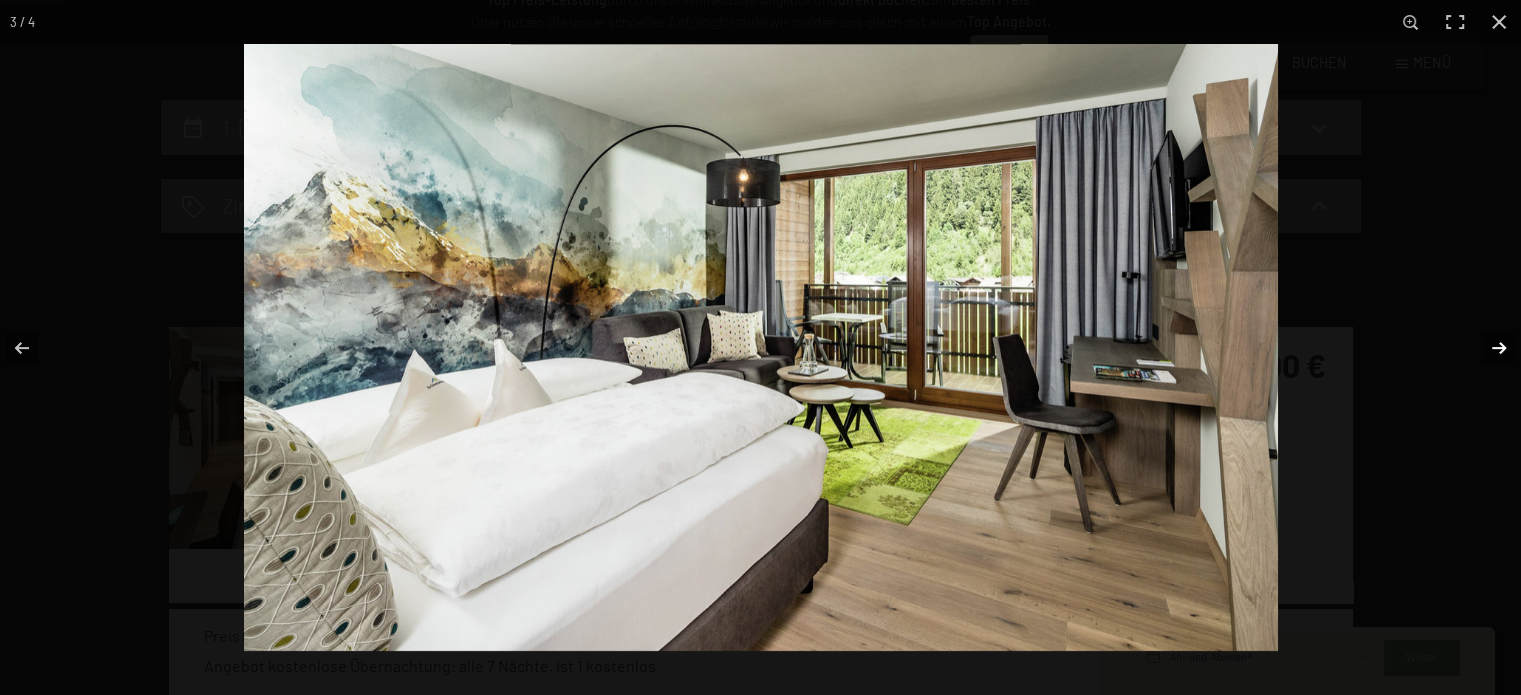 click at bounding box center (1486, 348) 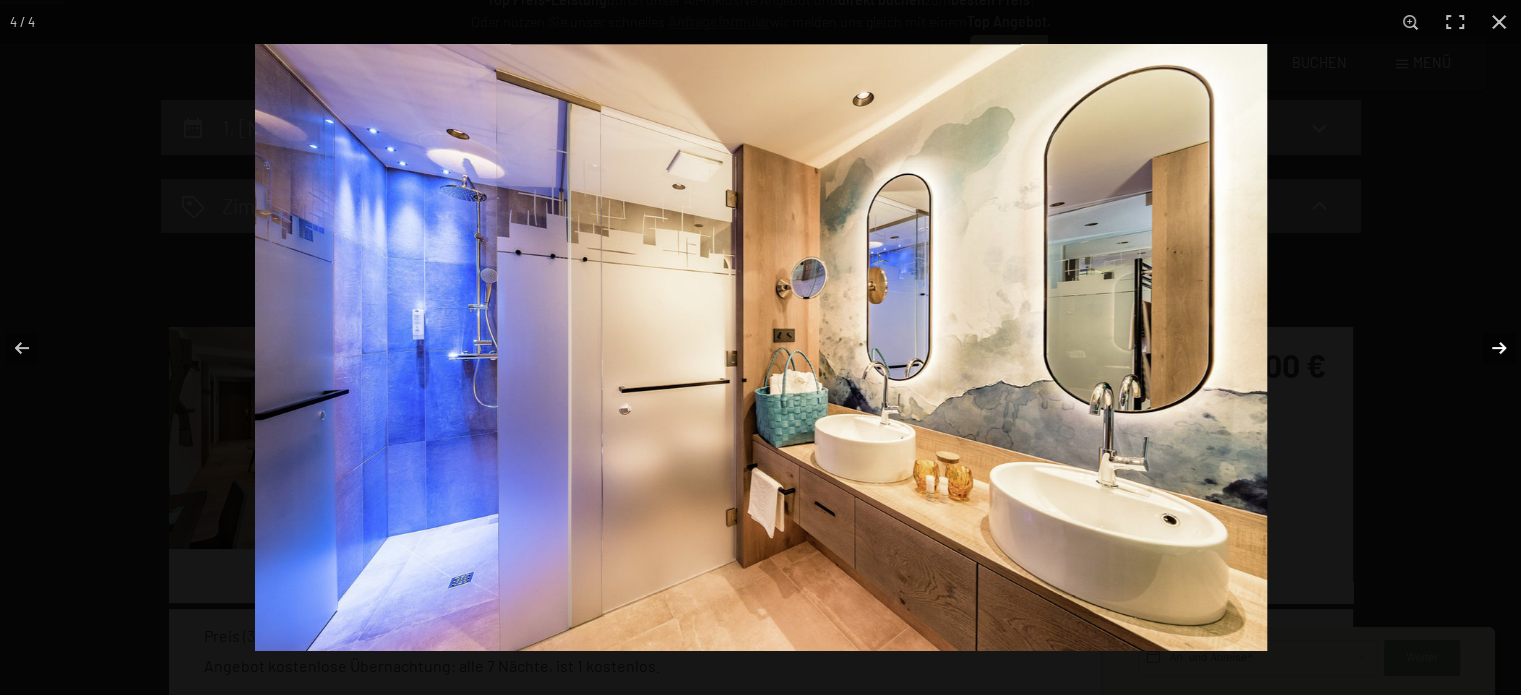 click at bounding box center (1486, 348) 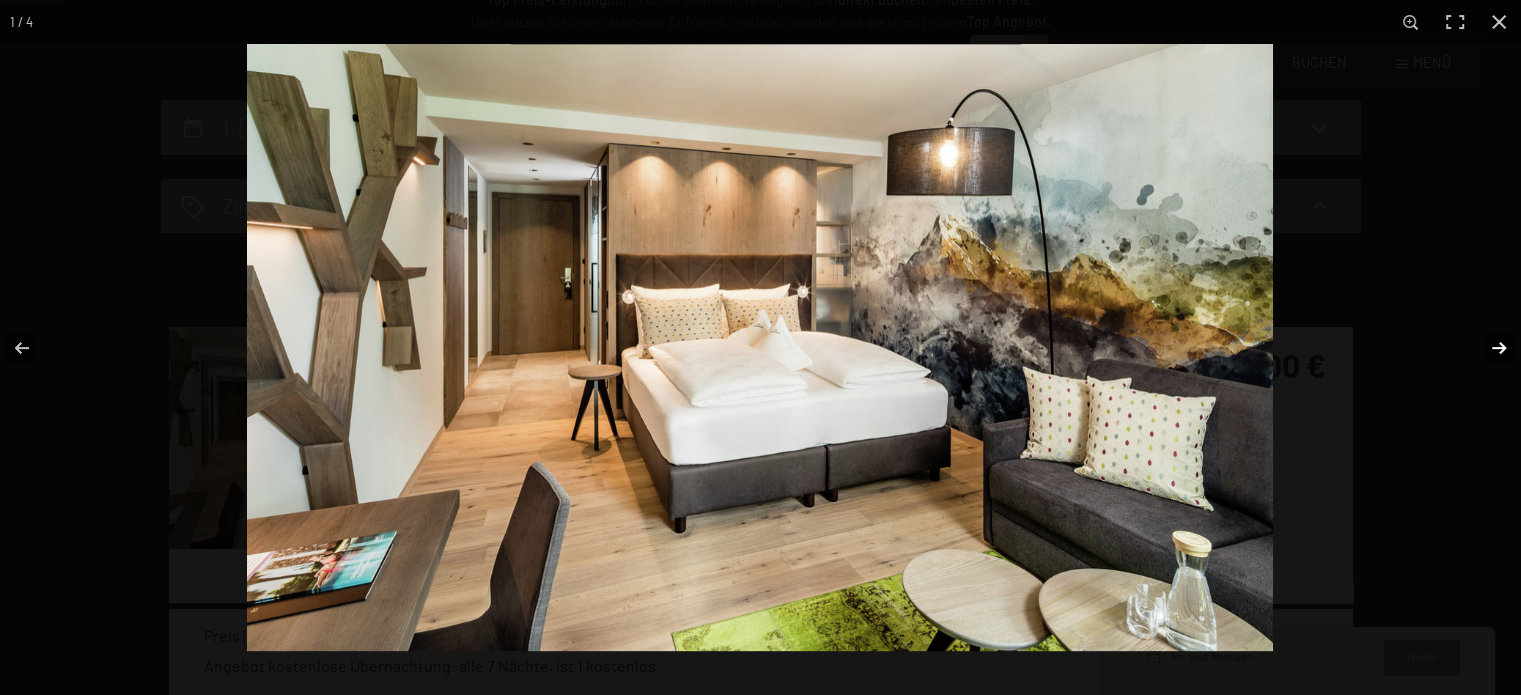 click at bounding box center [1486, 348] 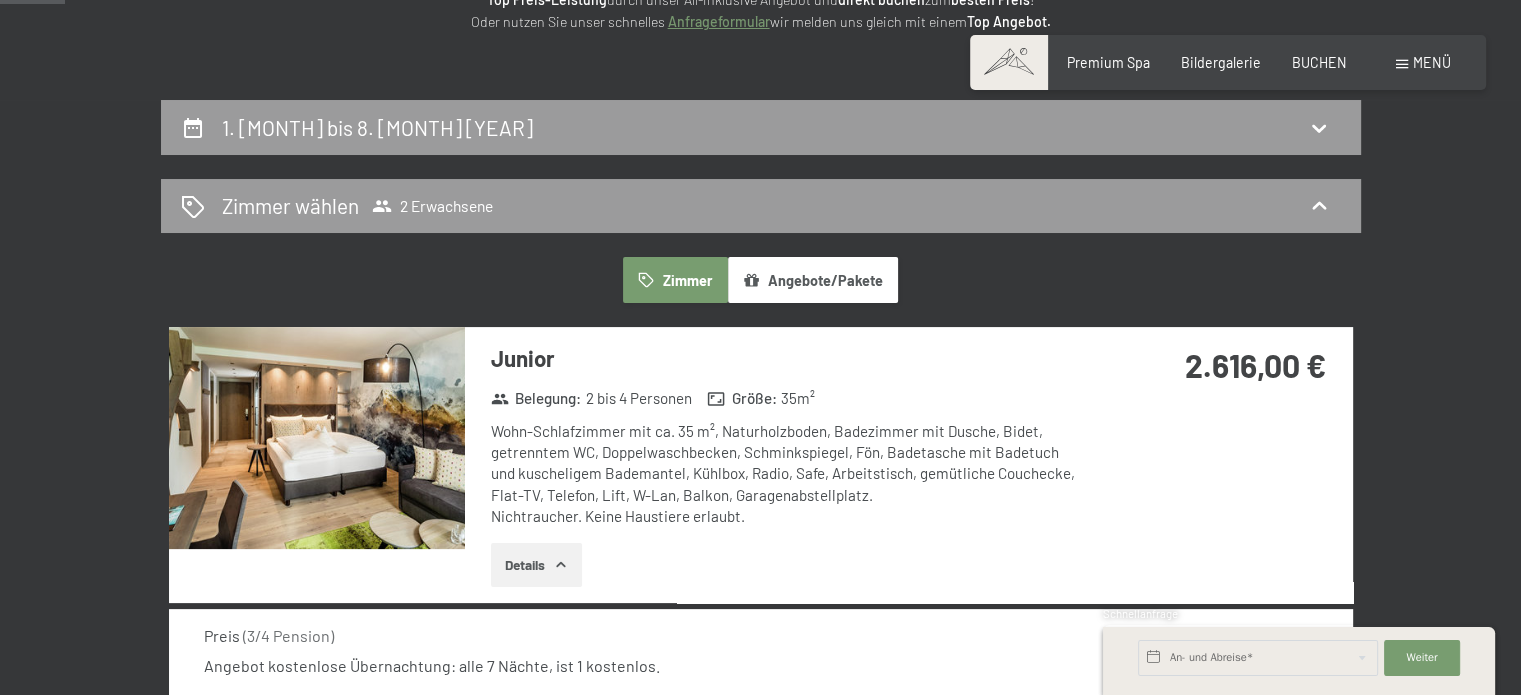 click at bounding box center (0, 0) 